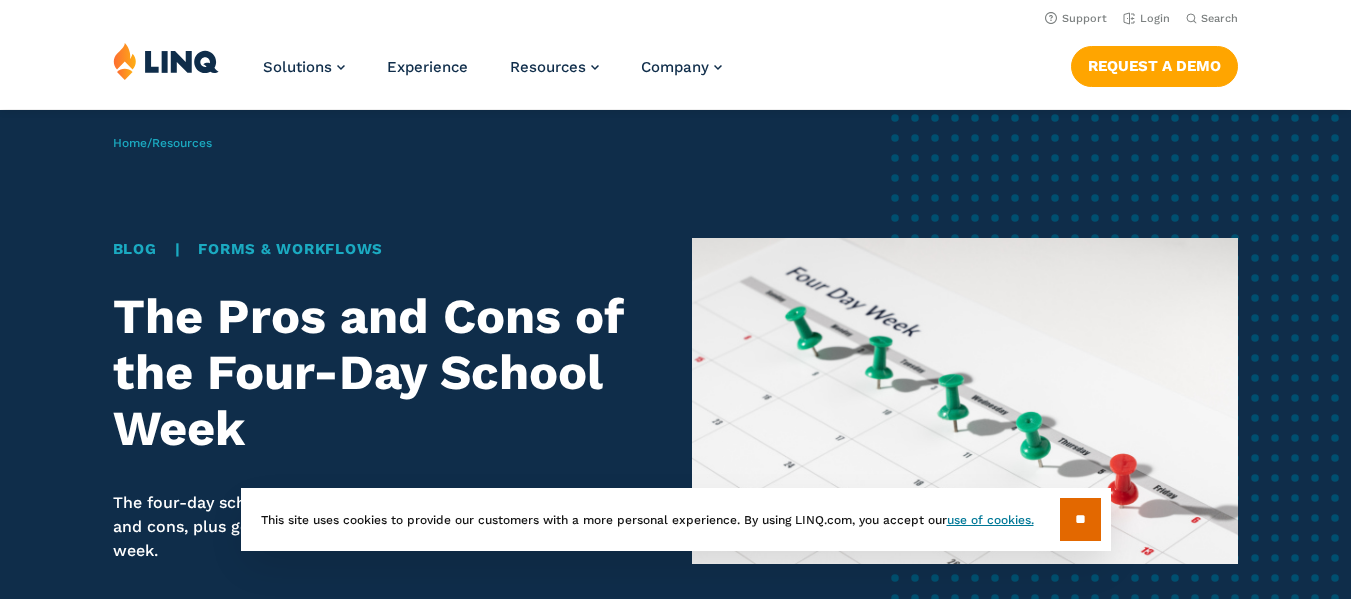scroll, scrollTop: 0, scrollLeft: 0, axis: both 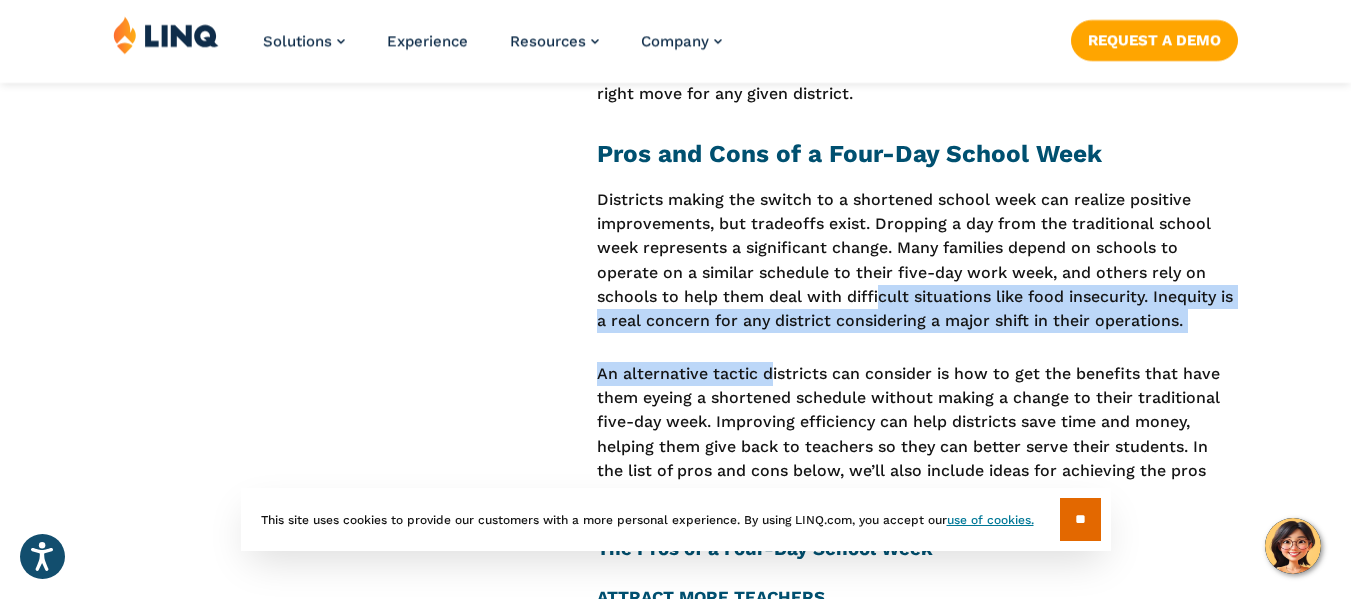 drag, startPoint x: 768, startPoint y: 367, endPoint x: 882, endPoint y: 303, distance: 130.73637 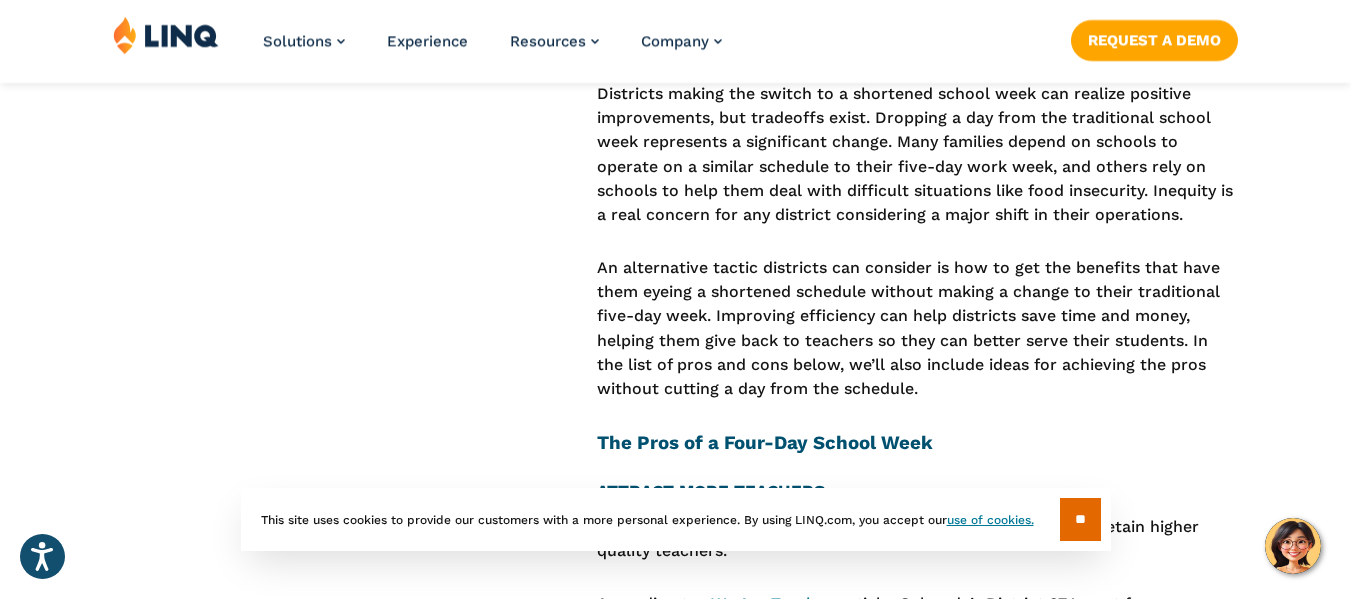 click on "An alternative tactic districts can consider is how to get the benefits that have them eyeing a shortened schedule without making a change to their traditional five-day week. Improving efficiency can help districts save time and money, helping them give back to teachers so they can better serve their students. In the list of pros and cons below, we’ll also include ideas for achieving the pros without cutting a day from the schedule." at bounding box center [918, 329] 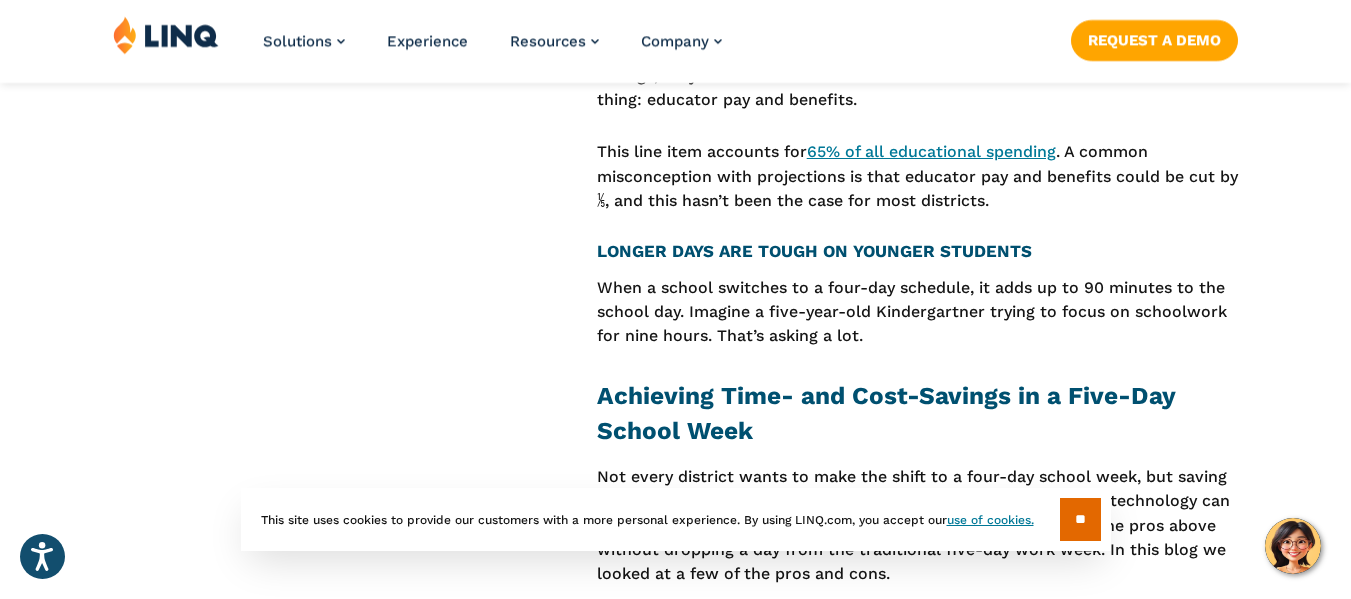 scroll, scrollTop: 5424, scrollLeft: 0, axis: vertical 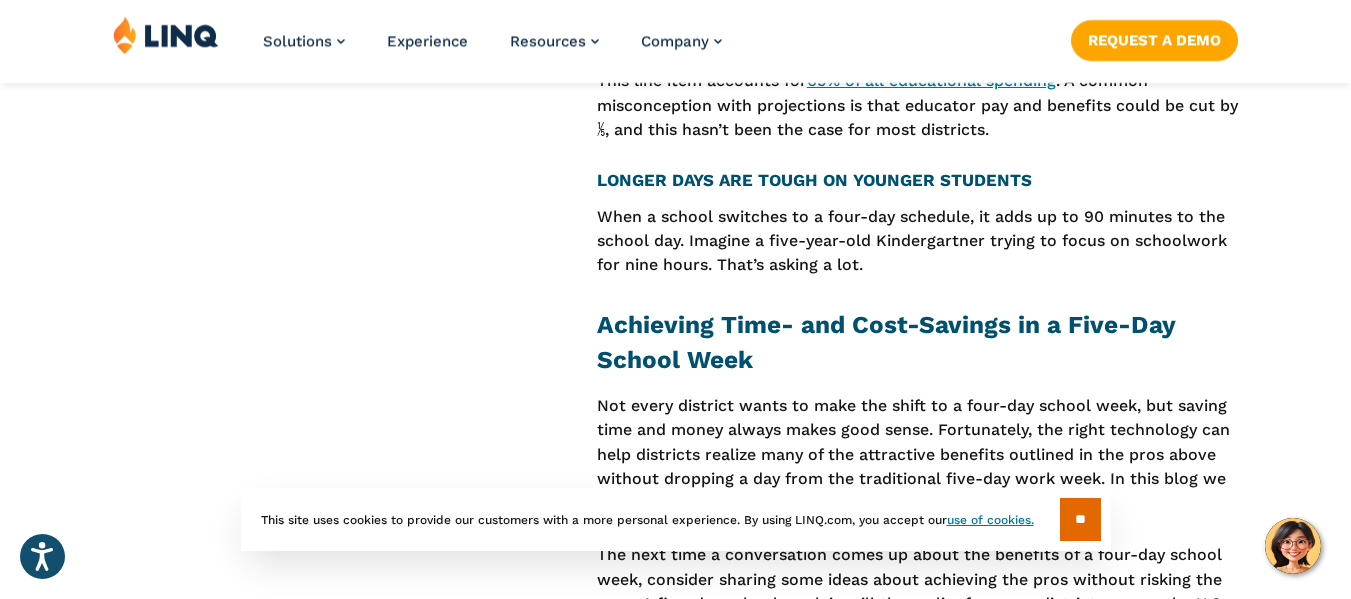 drag, startPoint x: 859, startPoint y: 231, endPoint x: 841, endPoint y: 238, distance: 19.313208 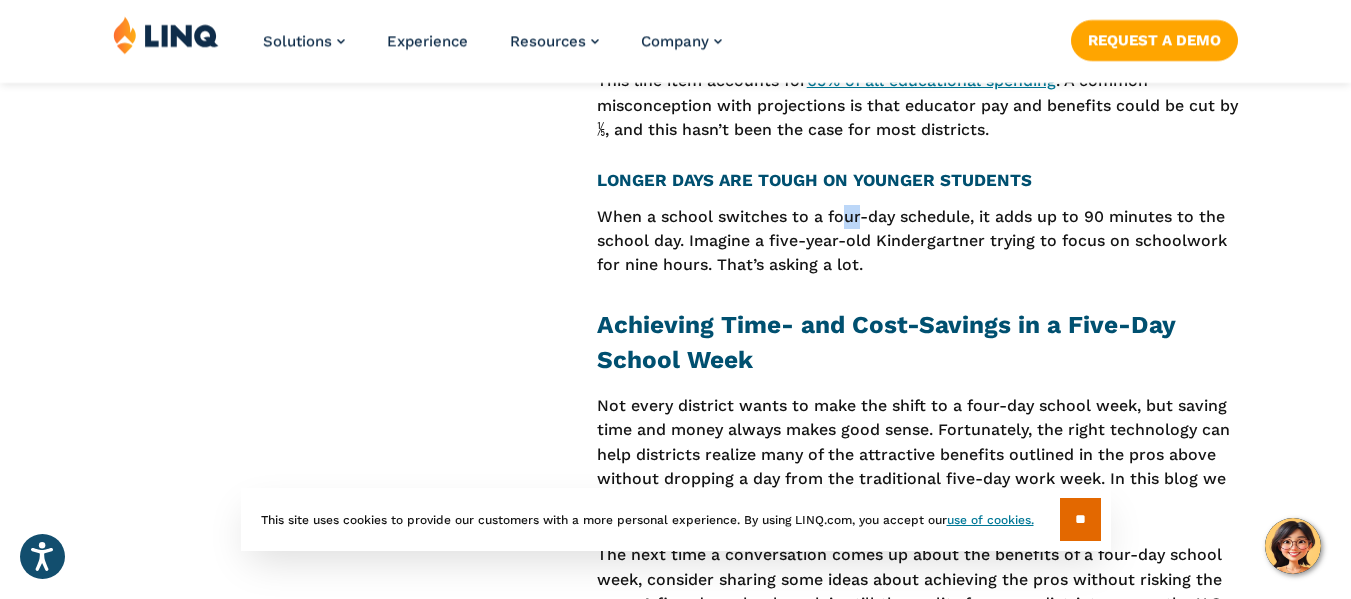 click on "When a school switches to a four-day schedule, it adds up to 90 minutes to the school day. Imagine a five-year-old Kindergartner trying to focus on schoolwork for nine hours. That’s asking a lot." at bounding box center (918, 241) 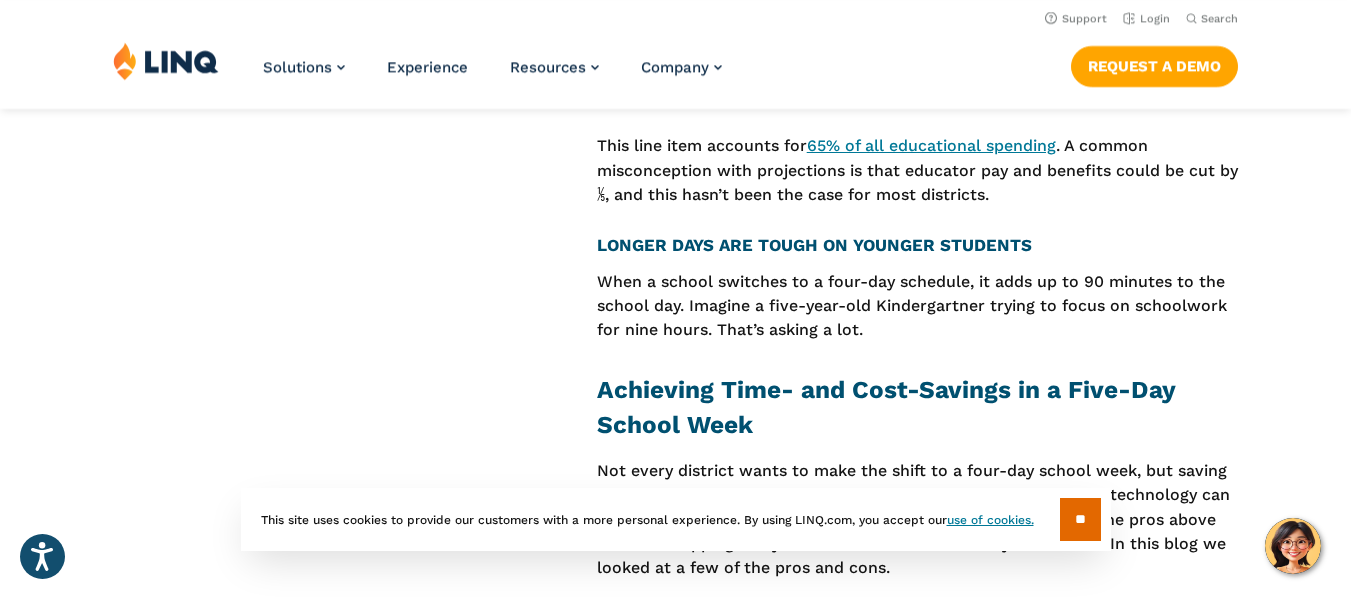 scroll, scrollTop: 5358, scrollLeft: 0, axis: vertical 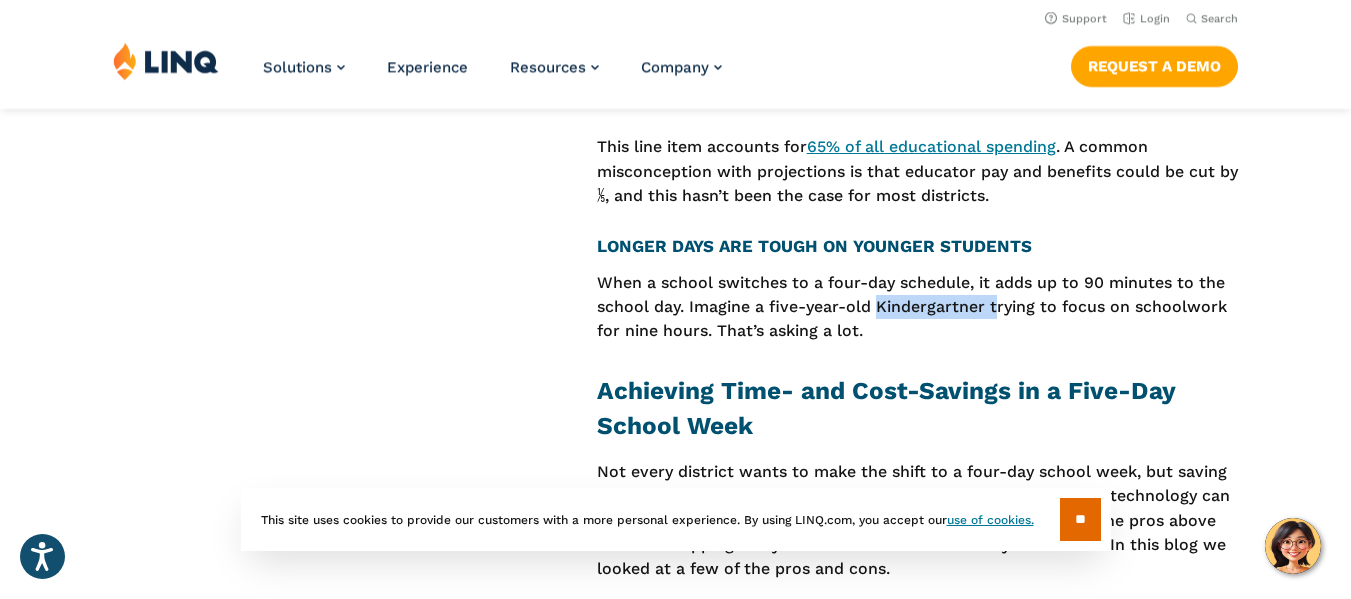 drag, startPoint x: 877, startPoint y: 326, endPoint x: 1003, endPoint y: 311, distance: 126.88972 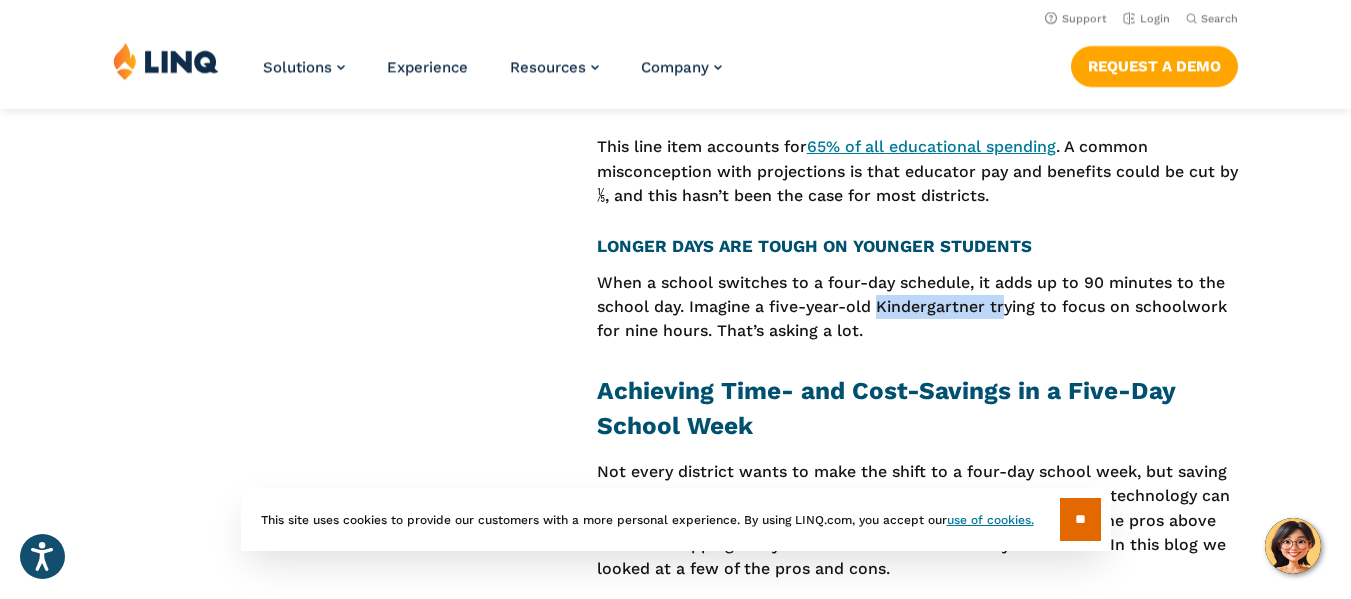 click on "When a school switches to a four-day schedule, it adds up to 90 minutes to the school day. Imagine a five-year-old Kindergartner trying to focus on schoolwork for nine hours. That’s asking a lot." at bounding box center (918, 307) 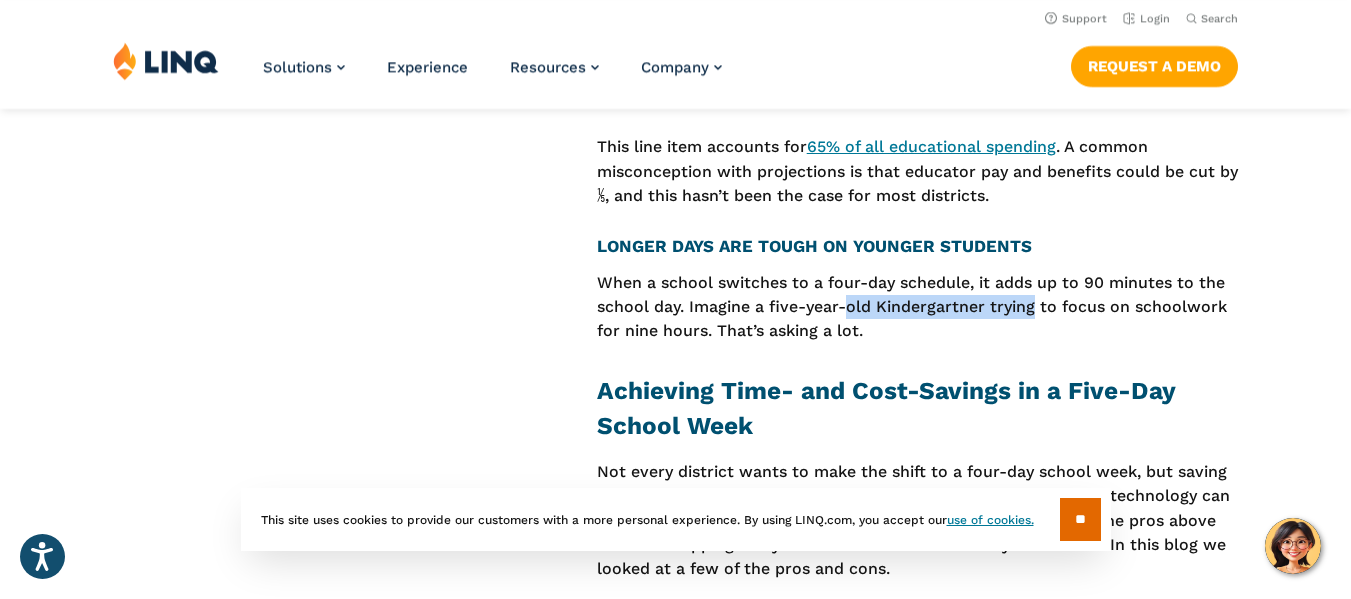 drag, startPoint x: 1003, startPoint y: 311, endPoint x: 849, endPoint y: 315, distance: 154.05194 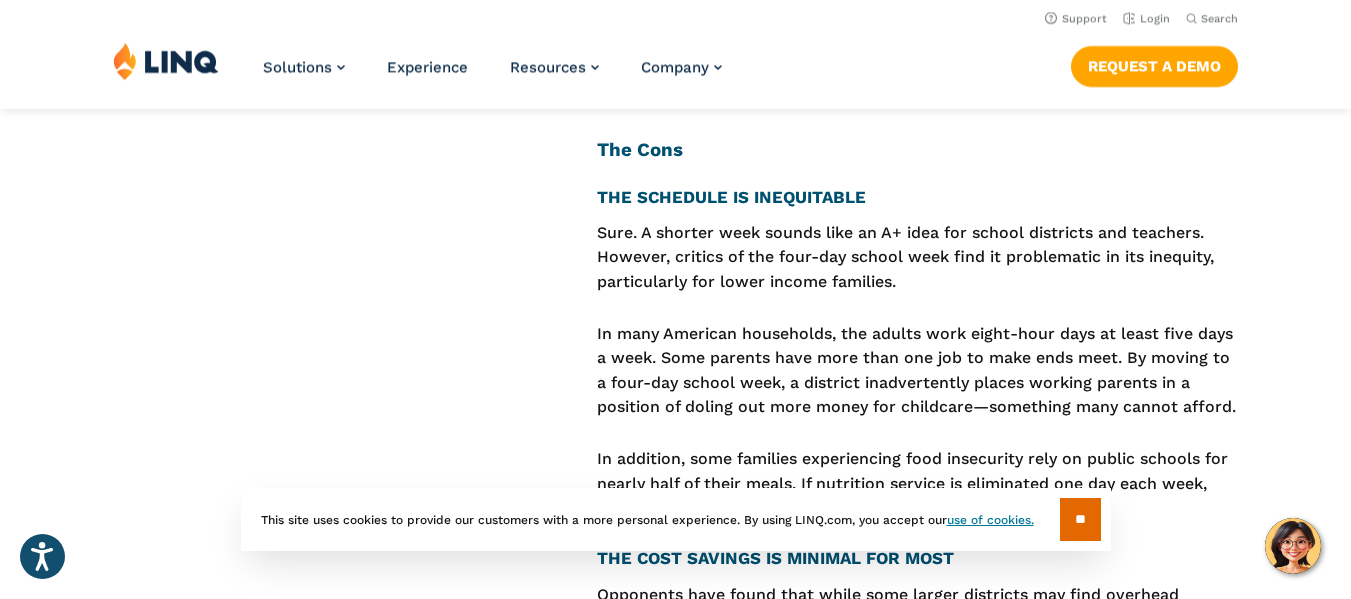 scroll, scrollTop: 4809, scrollLeft: 0, axis: vertical 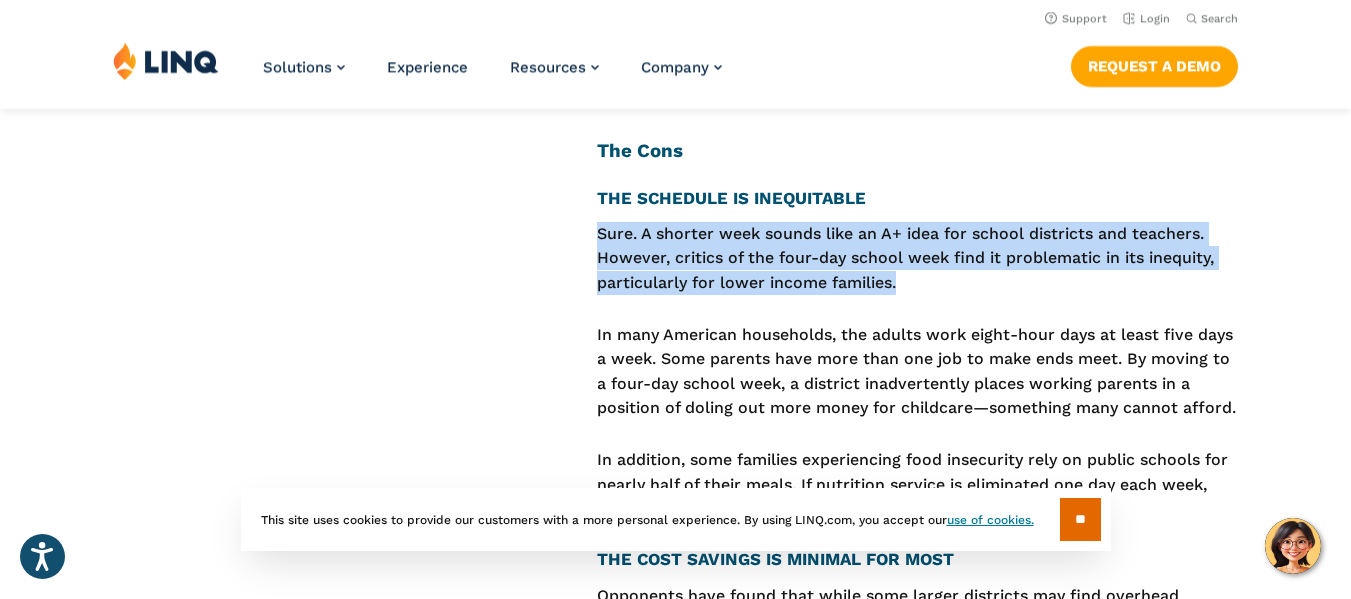 drag, startPoint x: 598, startPoint y: 242, endPoint x: 916, endPoint y: 287, distance: 321.16818 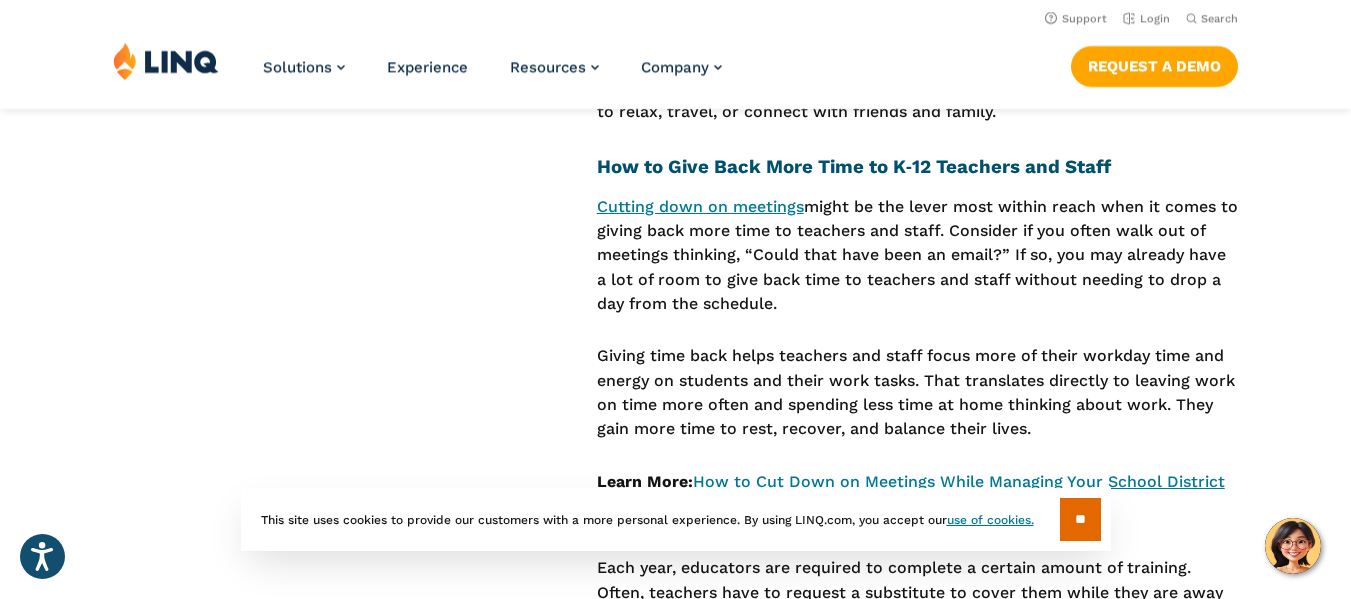 scroll, scrollTop: 4263, scrollLeft: 0, axis: vertical 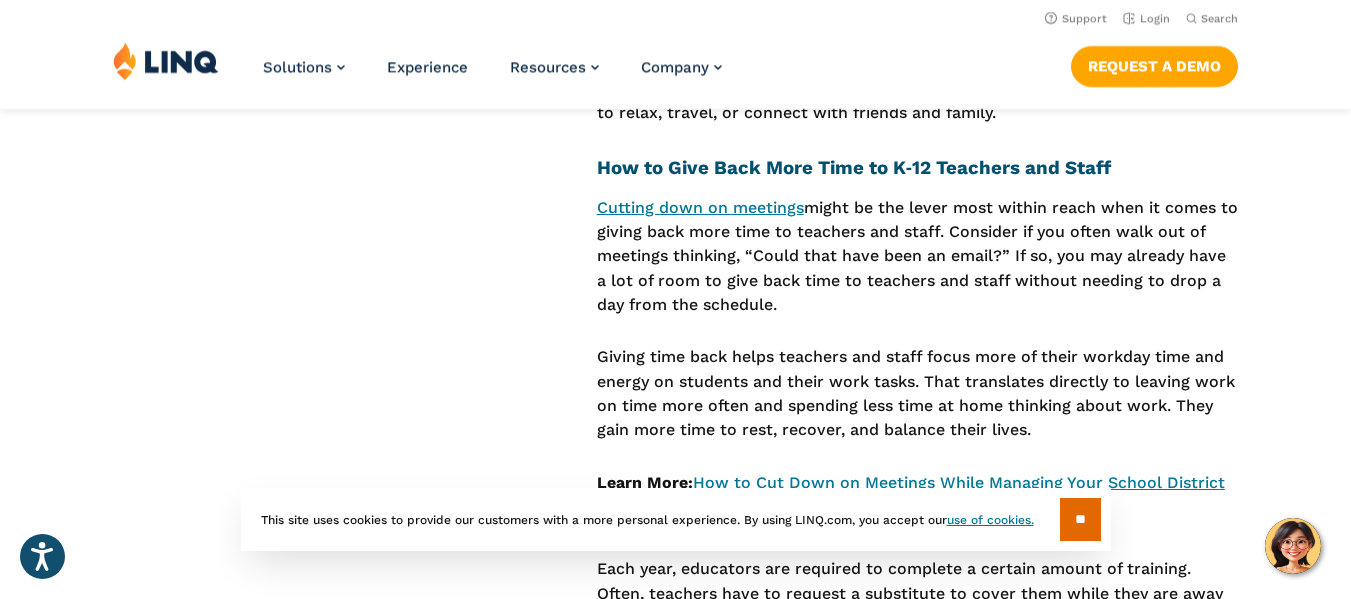drag, startPoint x: 594, startPoint y: 214, endPoint x: 796, endPoint y: 316, distance: 226.29184 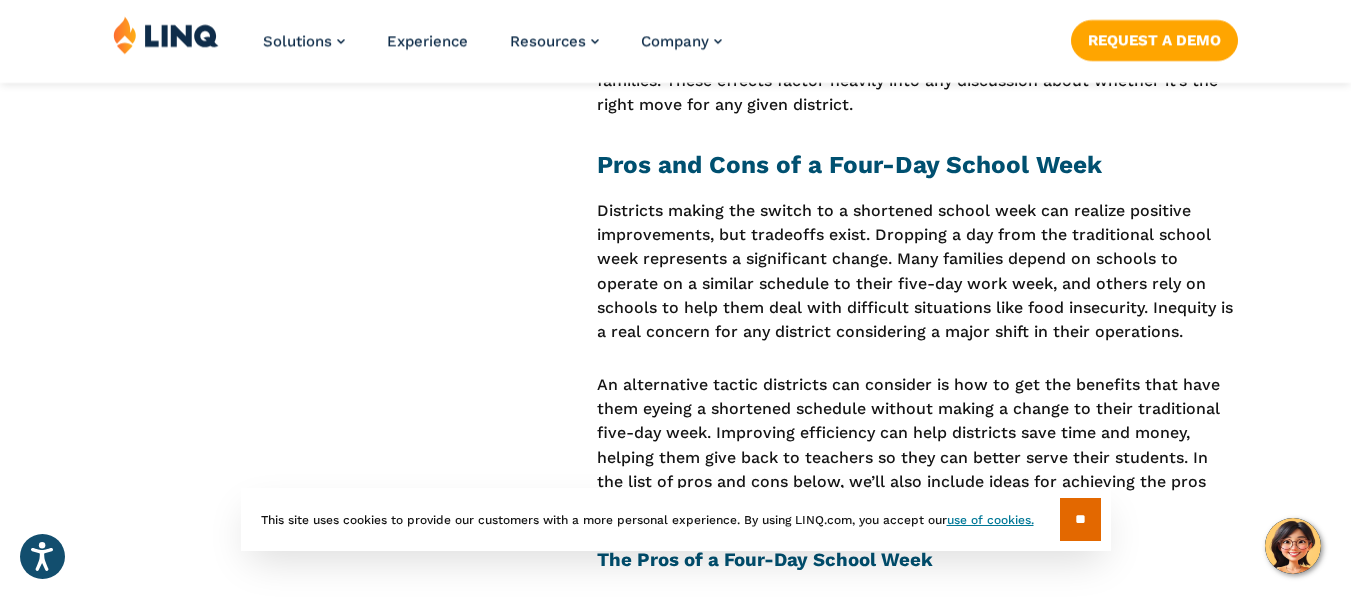 scroll, scrollTop: 2195, scrollLeft: 0, axis: vertical 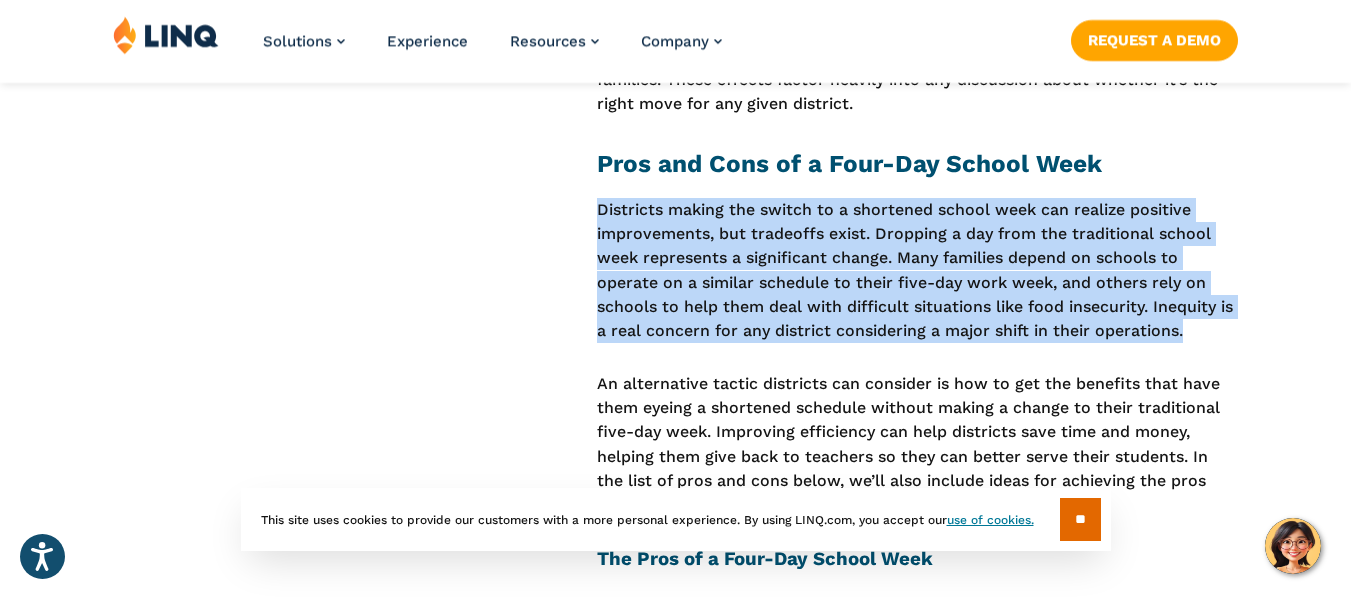 drag, startPoint x: 599, startPoint y: 211, endPoint x: 1199, endPoint y: 333, distance: 612.2777 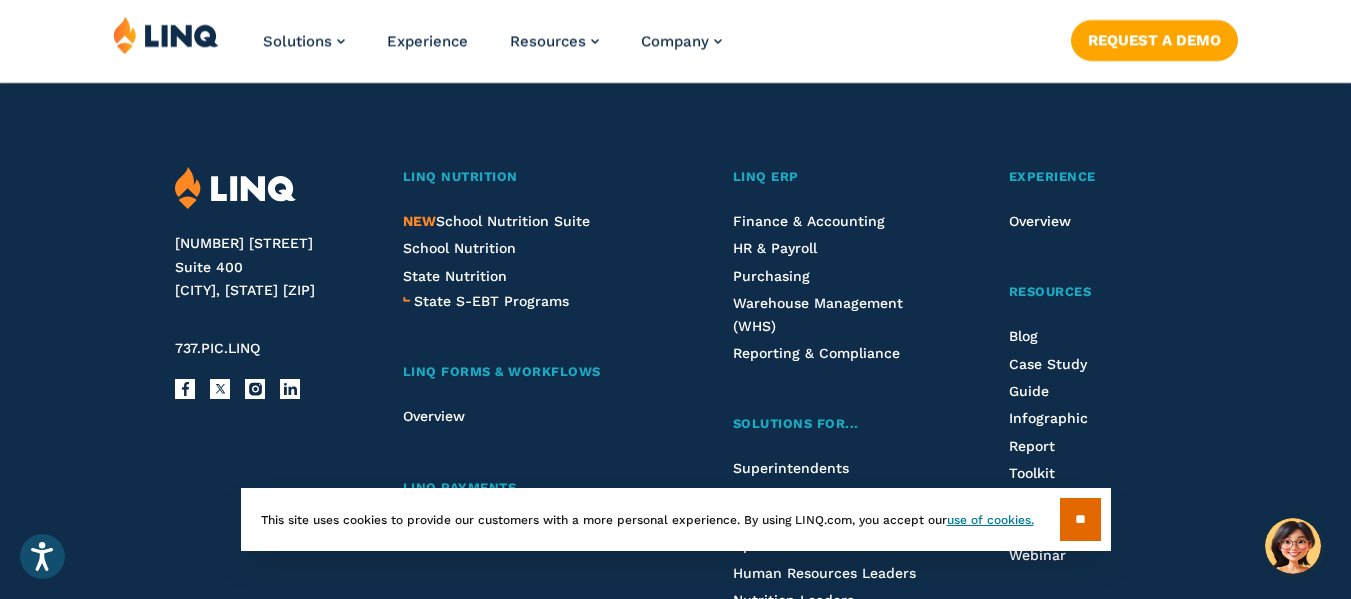 scroll, scrollTop: 6922, scrollLeft: 0, axis: vertical 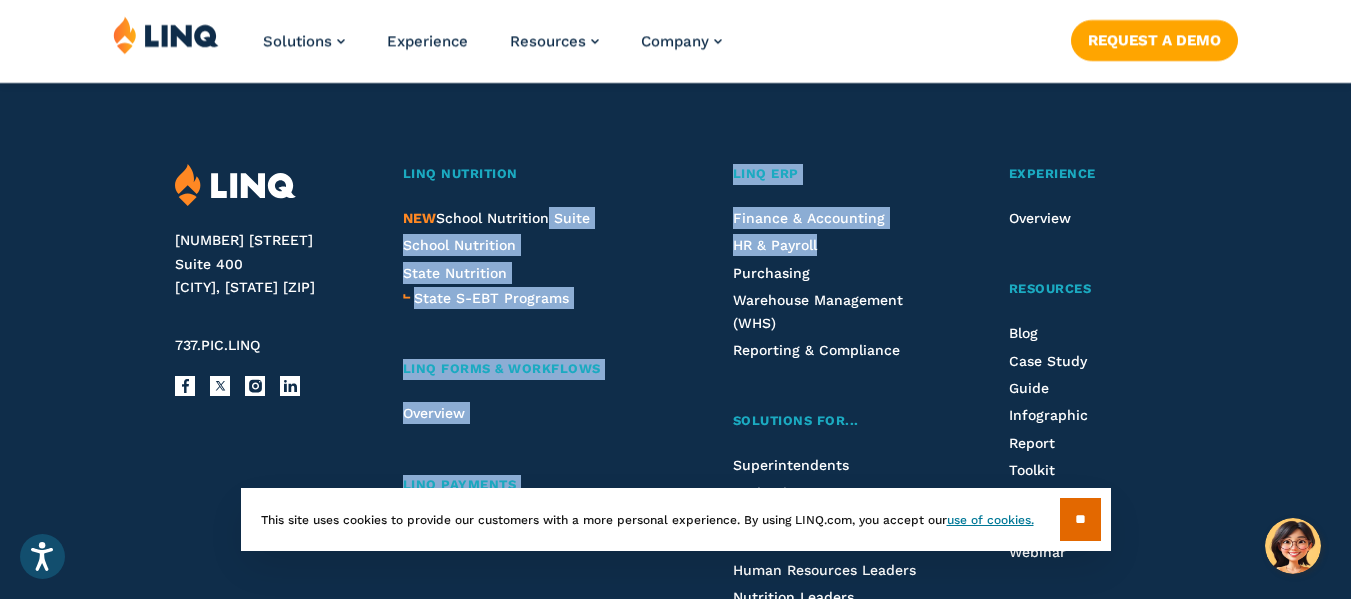 drag, startPoint x: 546, startPoint y: 198, endPoint x: 695, endPoint y: 271, distance: 165.92166 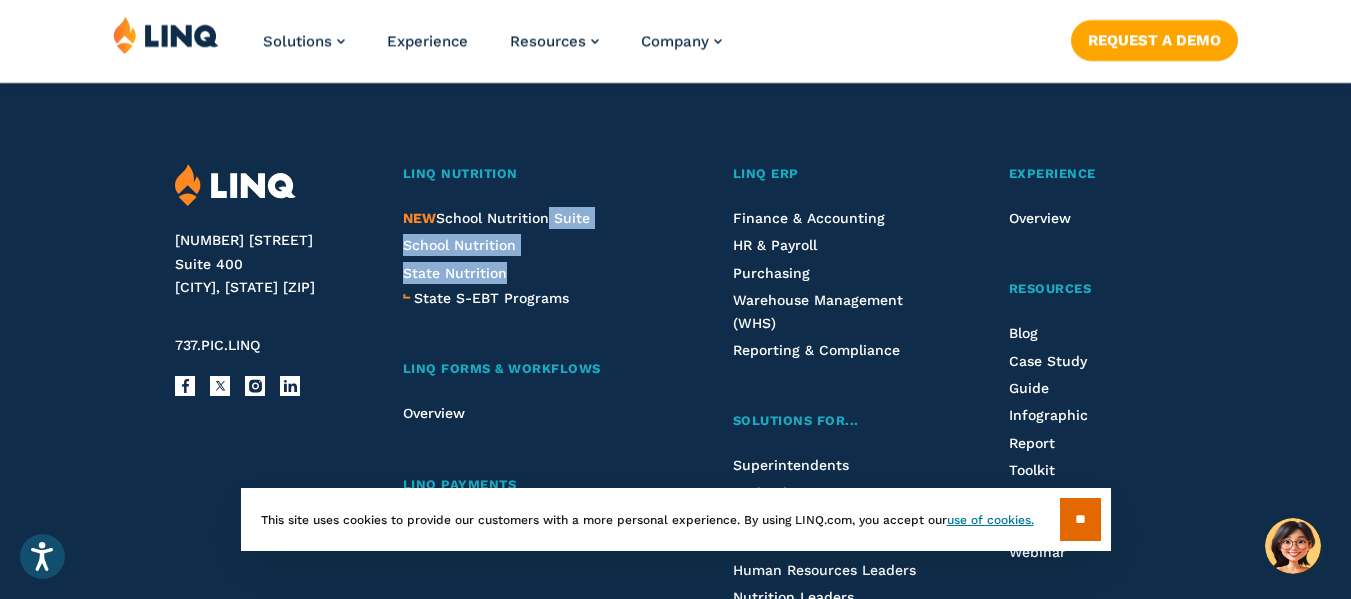 click on "LINQ Nutrition NEW  School Nutrition Suite
School Nutrition
State Nutrition
State S-EBT Programs
LINQ Forms & Workflows Overview
LINQ Payments Overview
LINQ ERP Finance & Accounting
HR & Payroll
Purchasing
Warehouse Management (WHS)
Reporting & Compliance
Solutions For... Superintendents
Technology Directors
Finance & Business Operations Leaders
Human Resources Leaders
Nutrition Leaders
State Education Agencies
Experience Overview
Resources Blog
Case Study
Guide
Infographic
Report
Toolkit
Video
Worksheet
Webinar
Company Why LINQ?
Careers
Events
News
Contact
Legal
Privacy Policy" at bounding box center [789, 528] 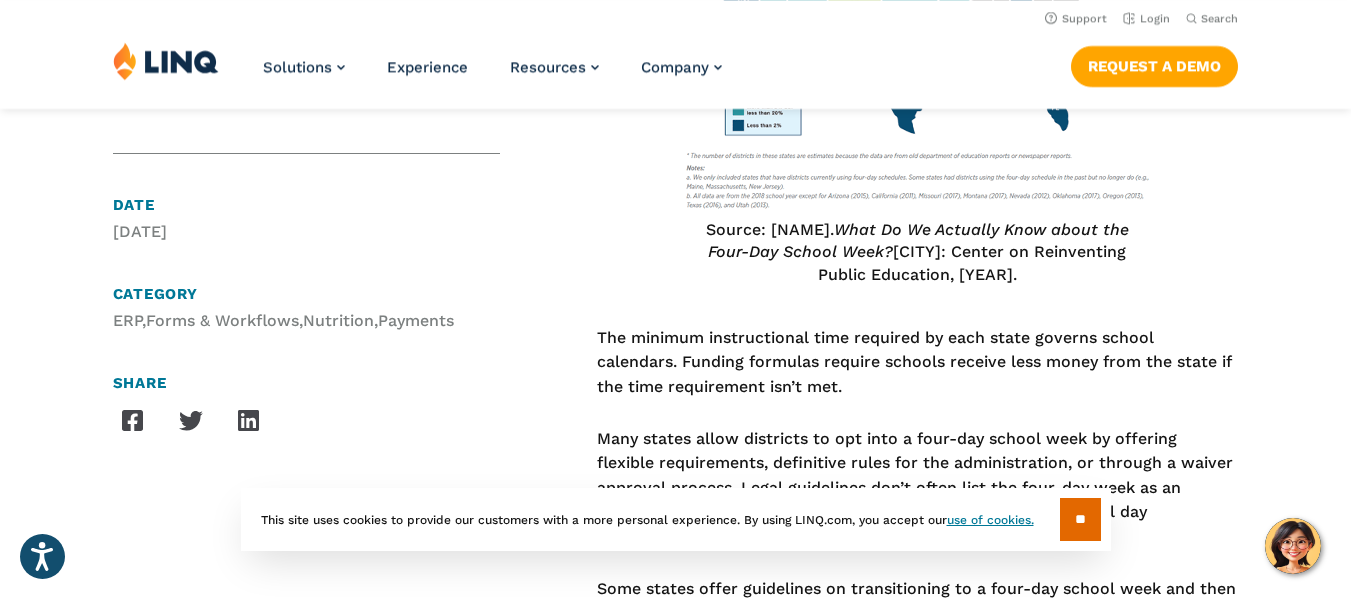scroll, scrollTop: 1511, scrollLeft: 0, axis: vertical 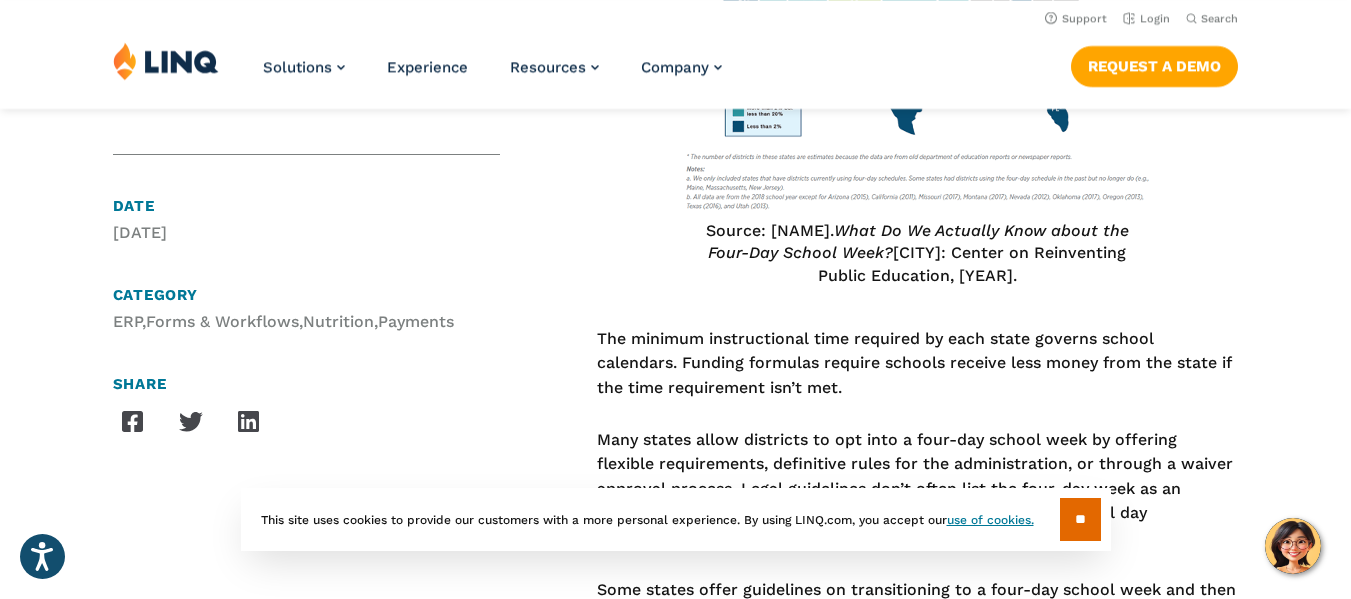 drag, startPoint x: 167, startPoint y: 240, endPoint x: 391, endPoint y: 321, distance: 238.1953 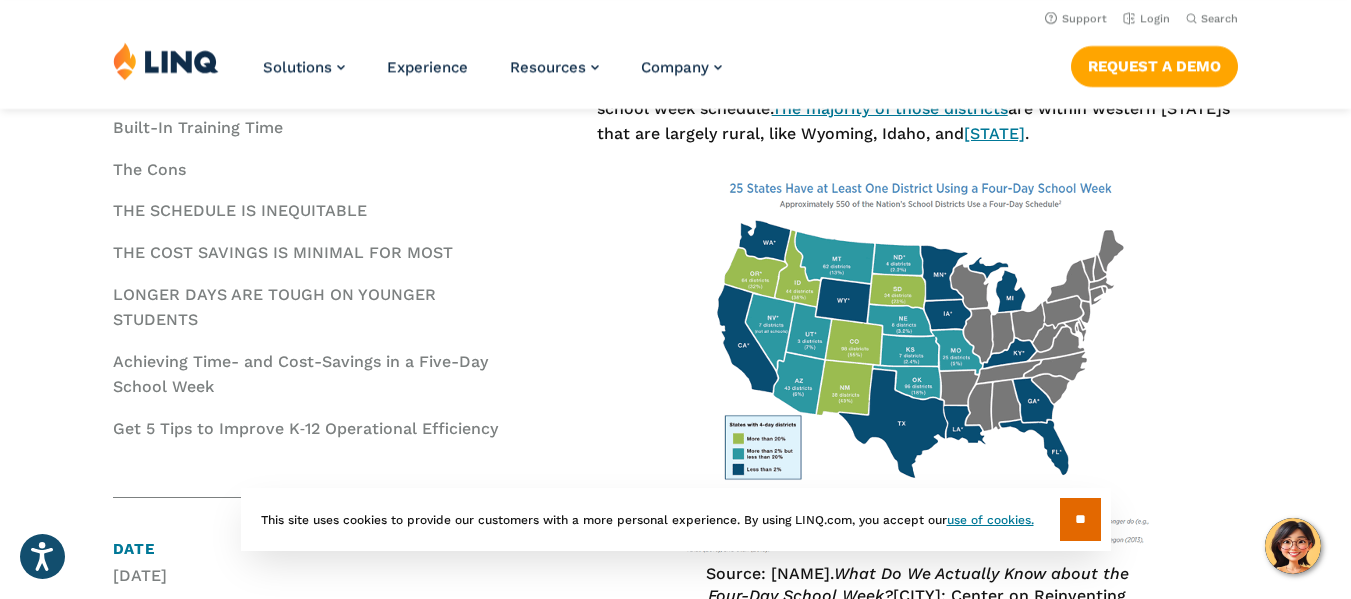 scroll, scrollTop: 1167, scrollLeft: 0, axis: vertical 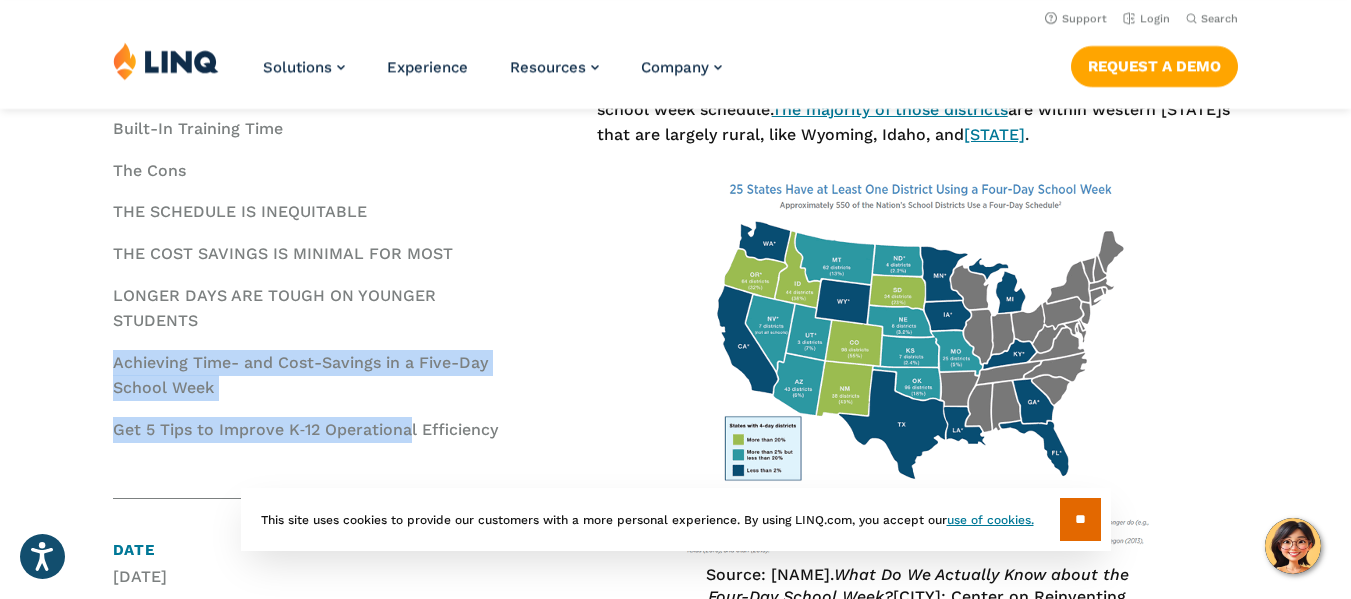 drag, startPoint x: 364, startPoint y: 322, endPoint x: 409, endPoint y: 418, distance: 106.02358 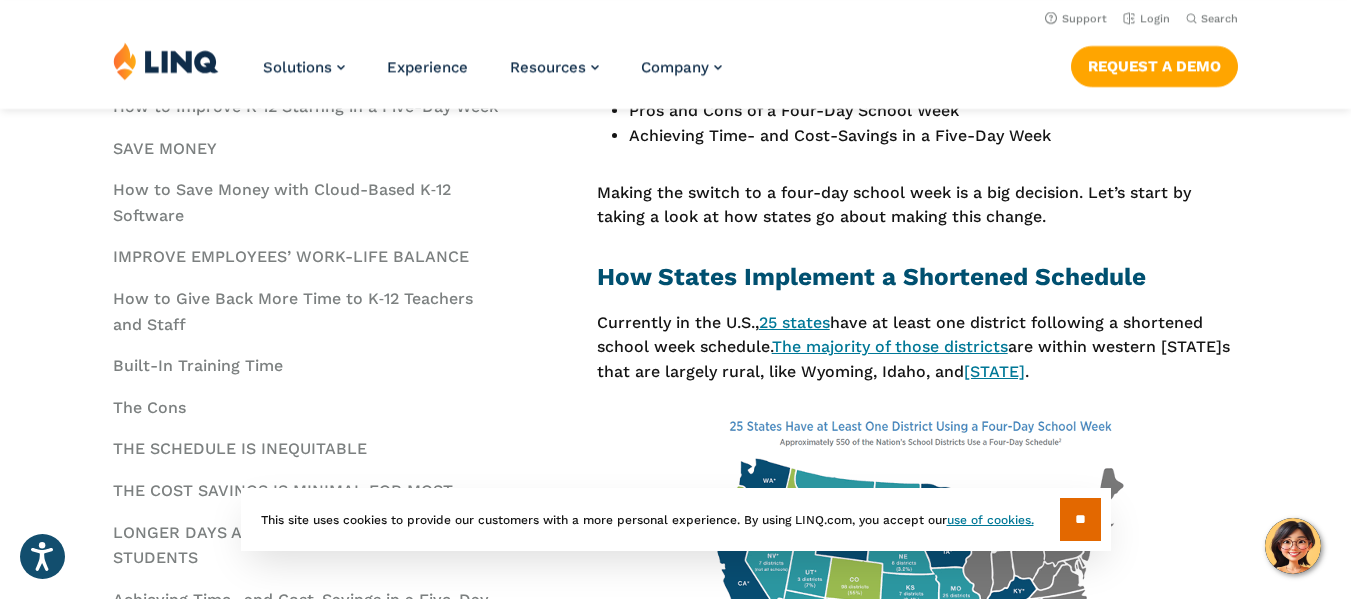 scroll, scrollTop: 929, scrollLeft: 0, axis: vertical 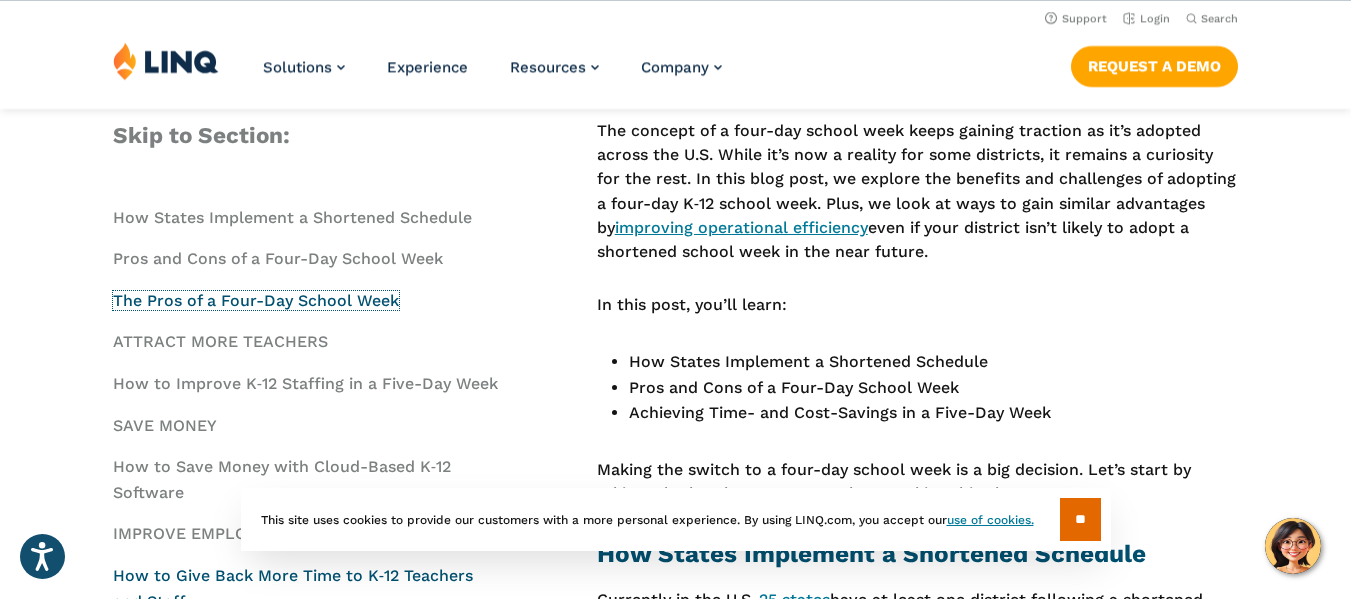 click on "The Pros of a Four-Day School Week" at bounding box center (256, 300) 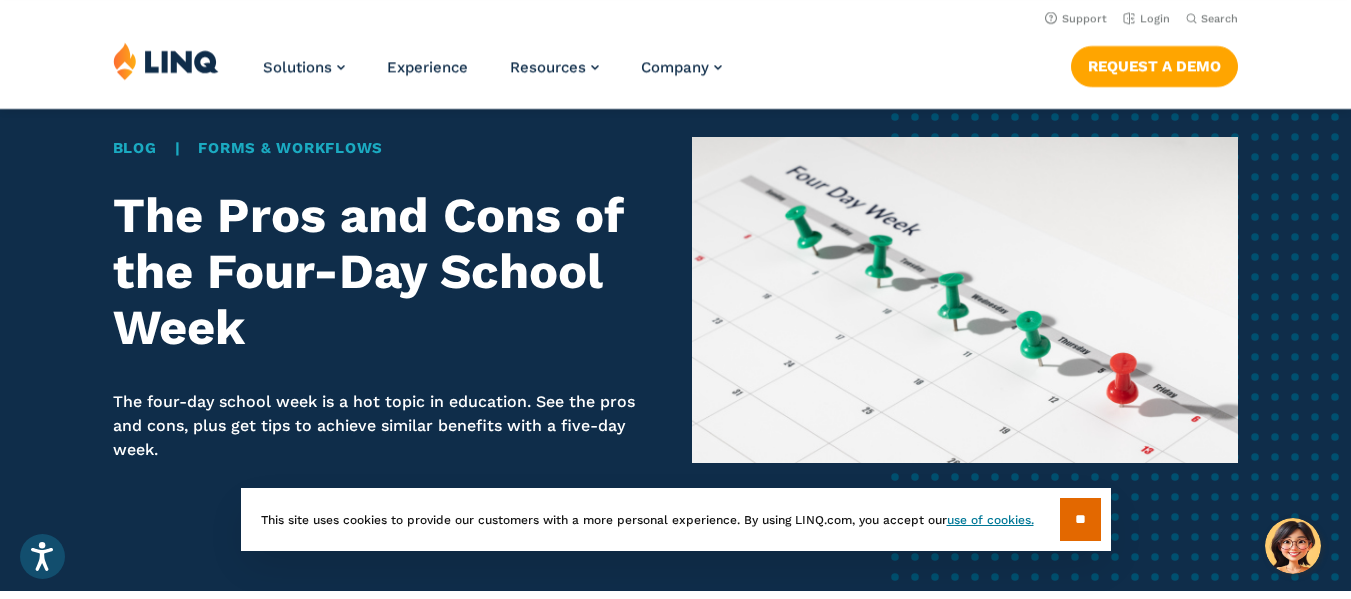 scroll, scrollTop: 0, scrollLeft: 0, axis: both 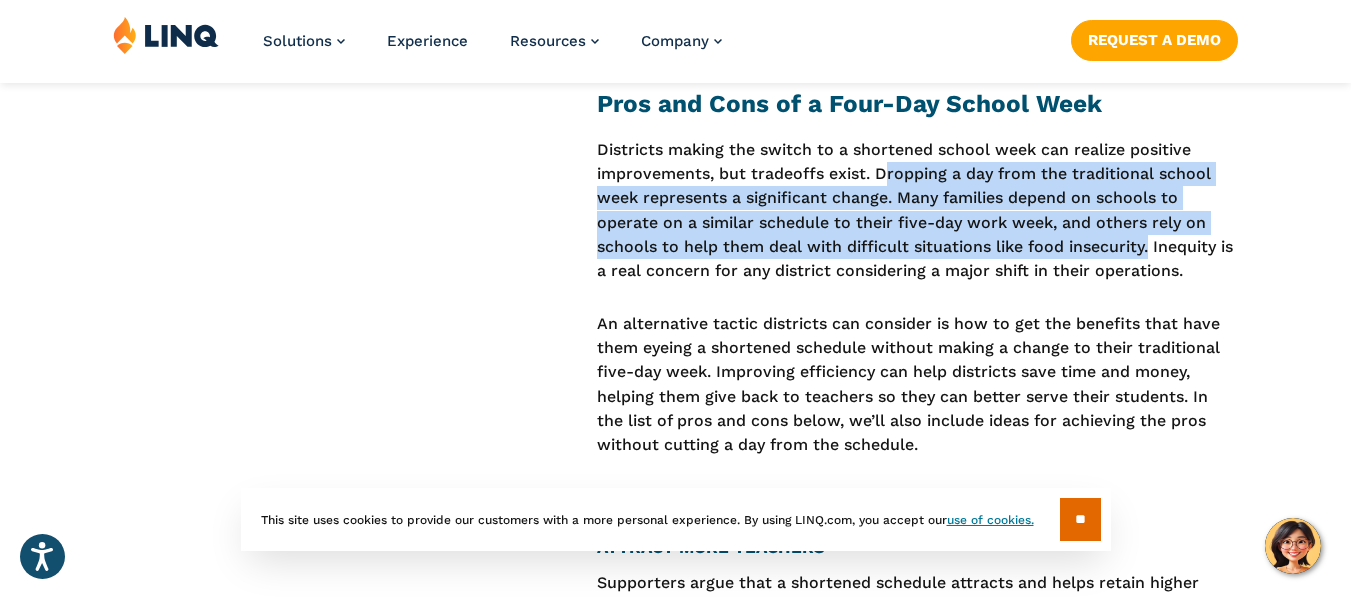 drag, startPoint x: 881, startPoint y: 172, endPoint x: 1150, endPoint y: 253, distance: 280.9306 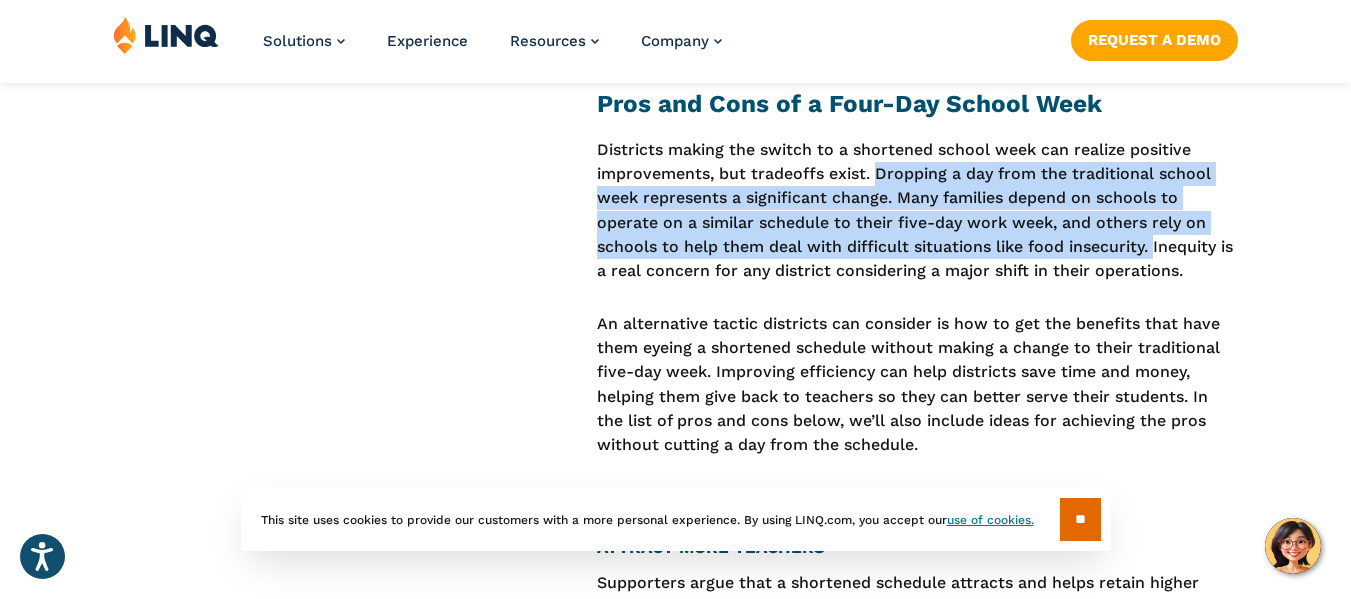 drag, startPoint x: 1150, startPoint y: 253, endPoint x: 881, endPoint y: 173, distance: 280.6439 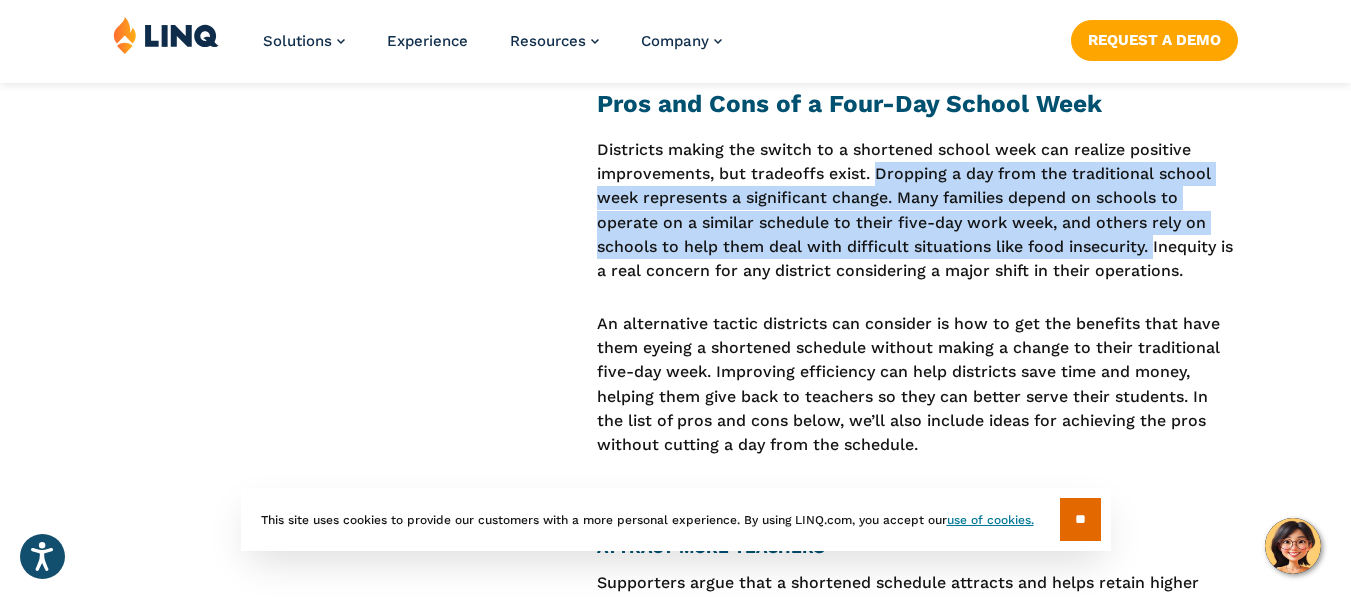 click on "Districts making the switch to a shortened school week can realize positive improvements, but tradeoffs exist. Dropping a day from the traditional school week represents a significant change. Many families depend on schools to operate on a similar schedule to their five-day work week, and others rely on schools to help them deal with difficult situations like food insecurity. Inequity is a real concern for any district considering a major shift in their operations." at bounding box center (918, 211) 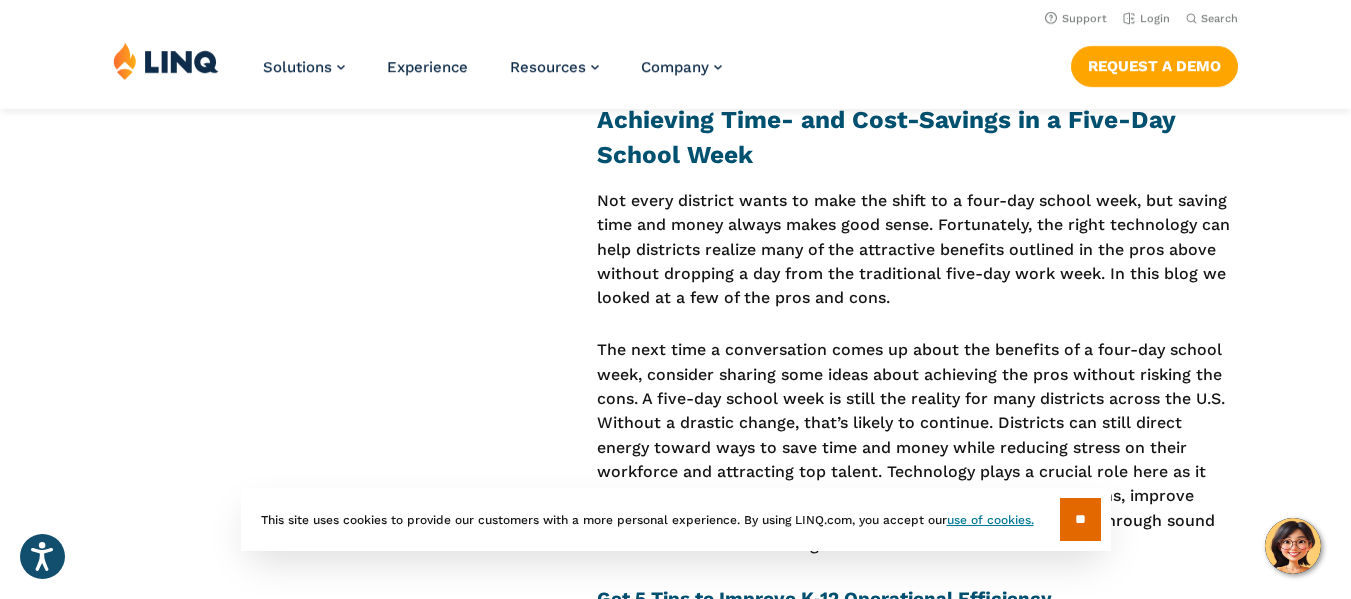 scroll, scrollTop: 5626, scrollLeft: 0, axis: vertical 